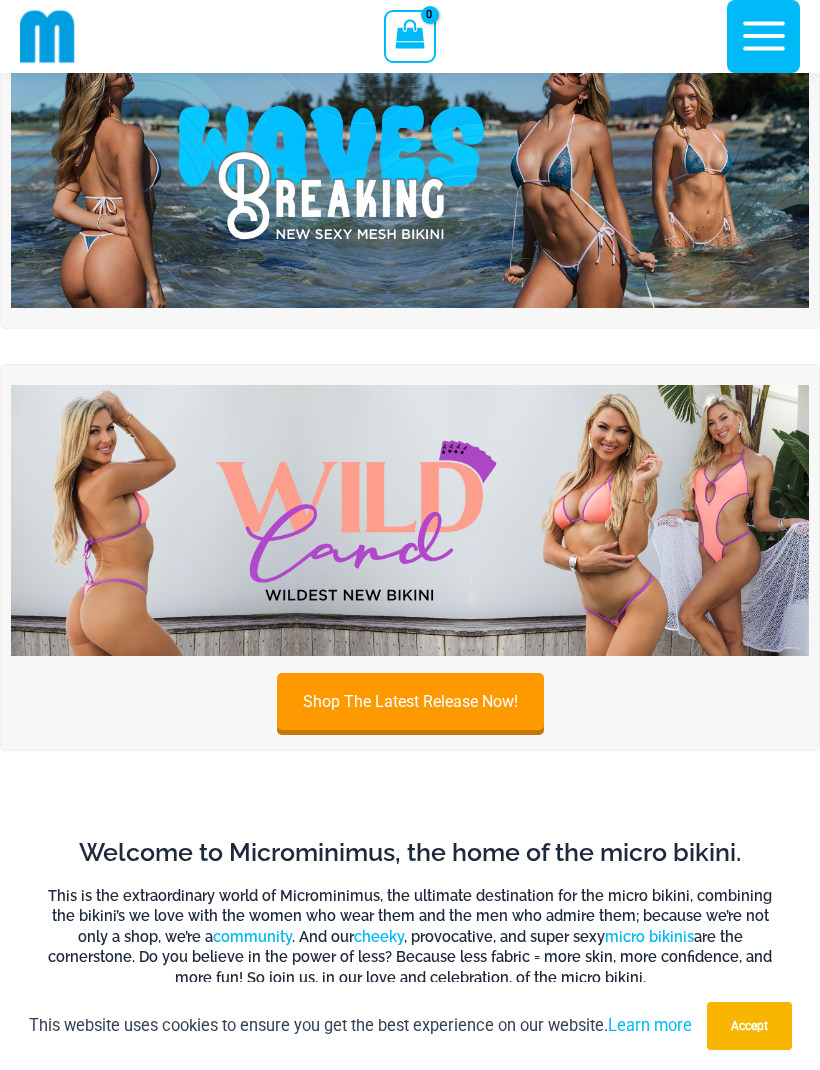 scroll, scrollTop: 0, scrollLeft: 0, axis: both 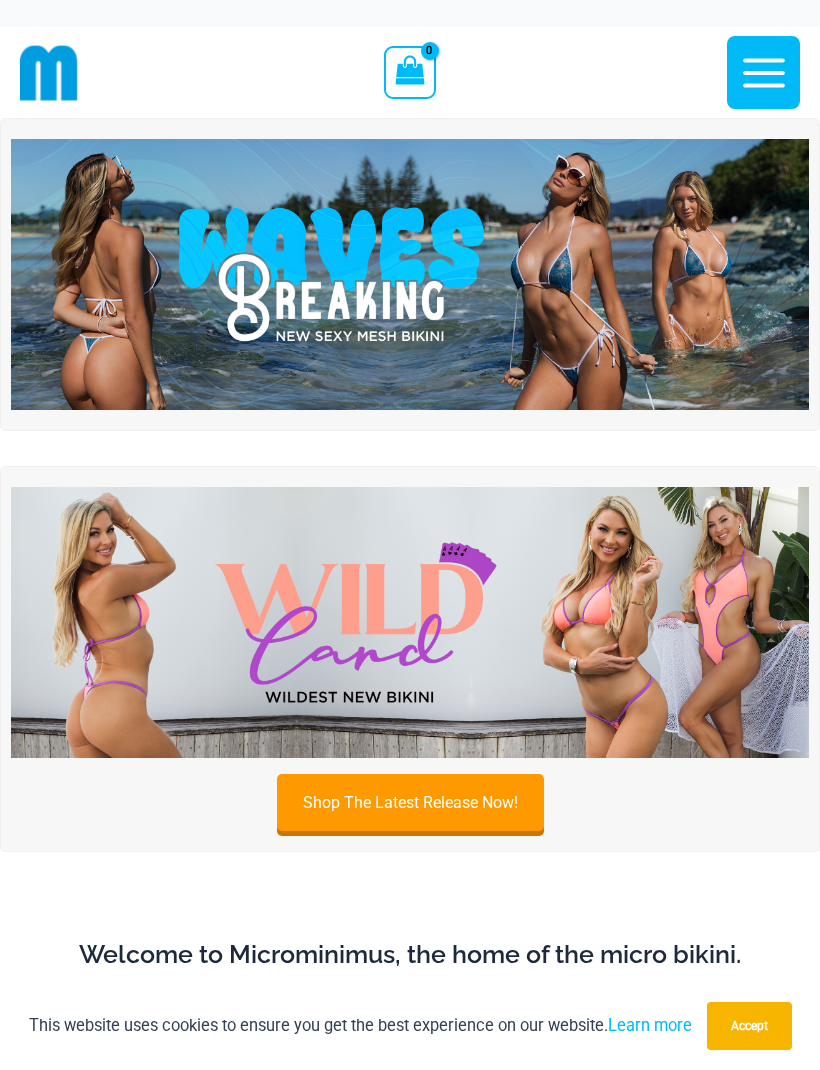 click 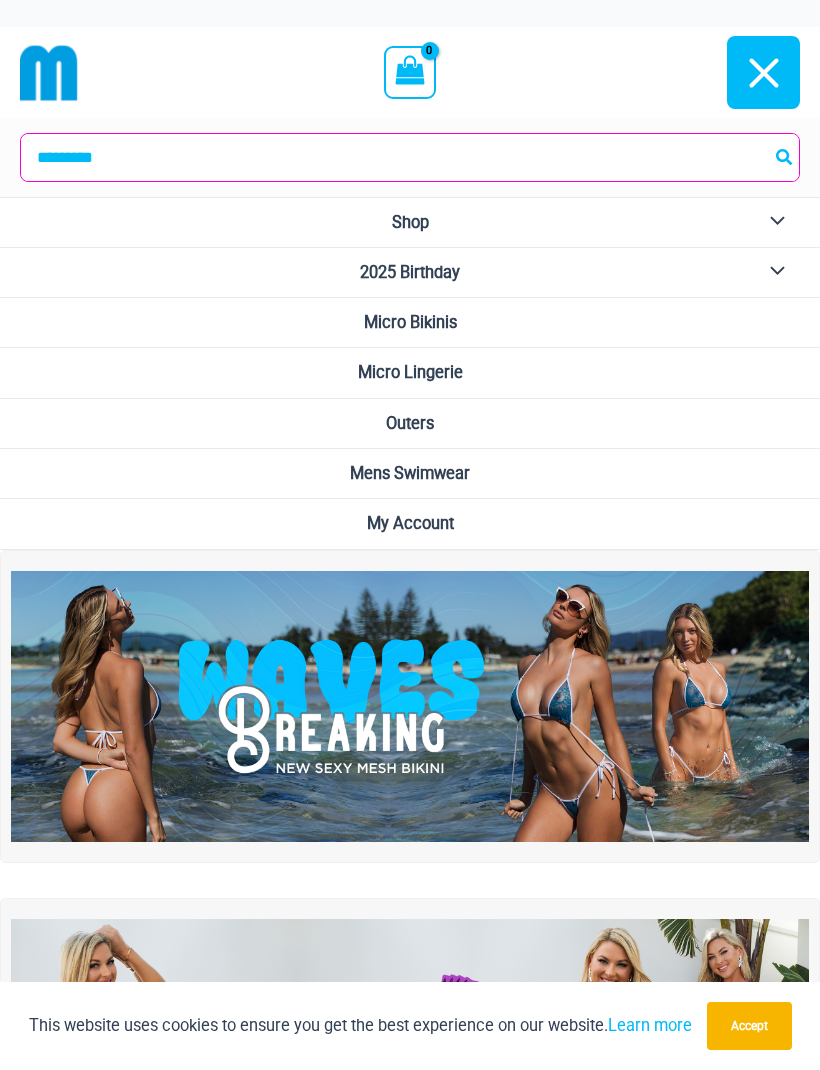 click on "Micro Bikinis" at bounding box center [410, 322] 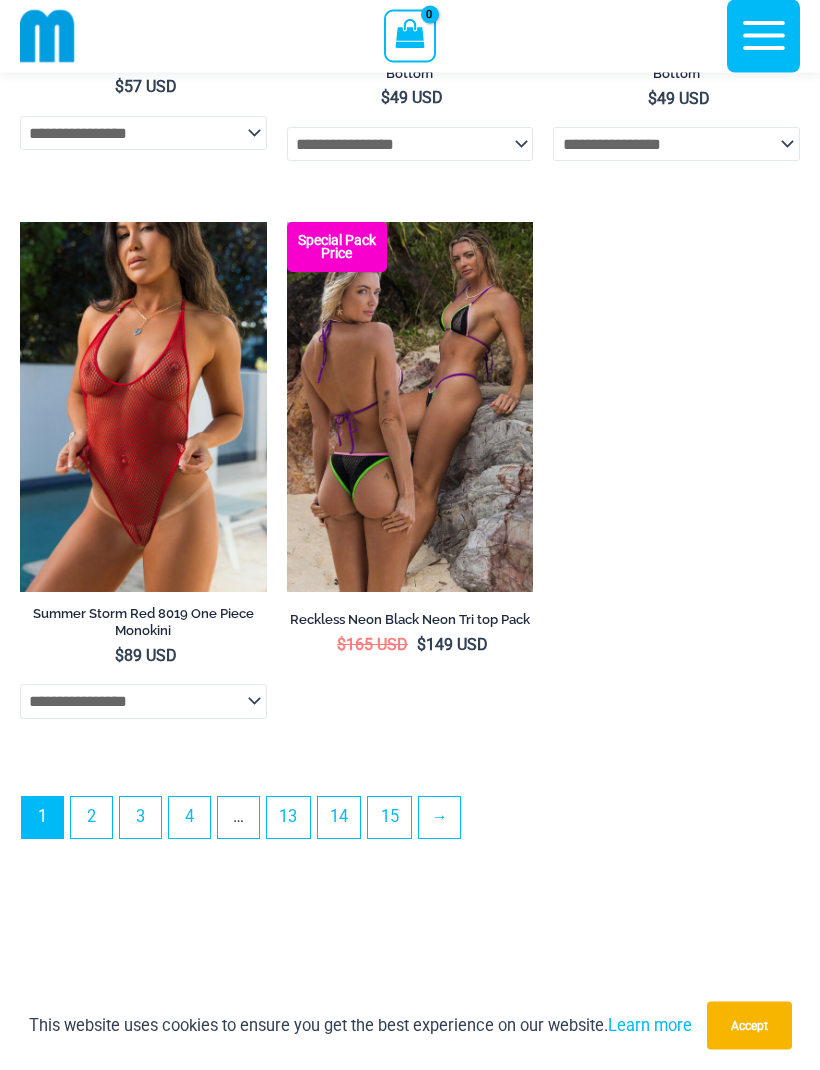 scroll, scrollTop: 5968, scrollLeft: 0, axis: vertical 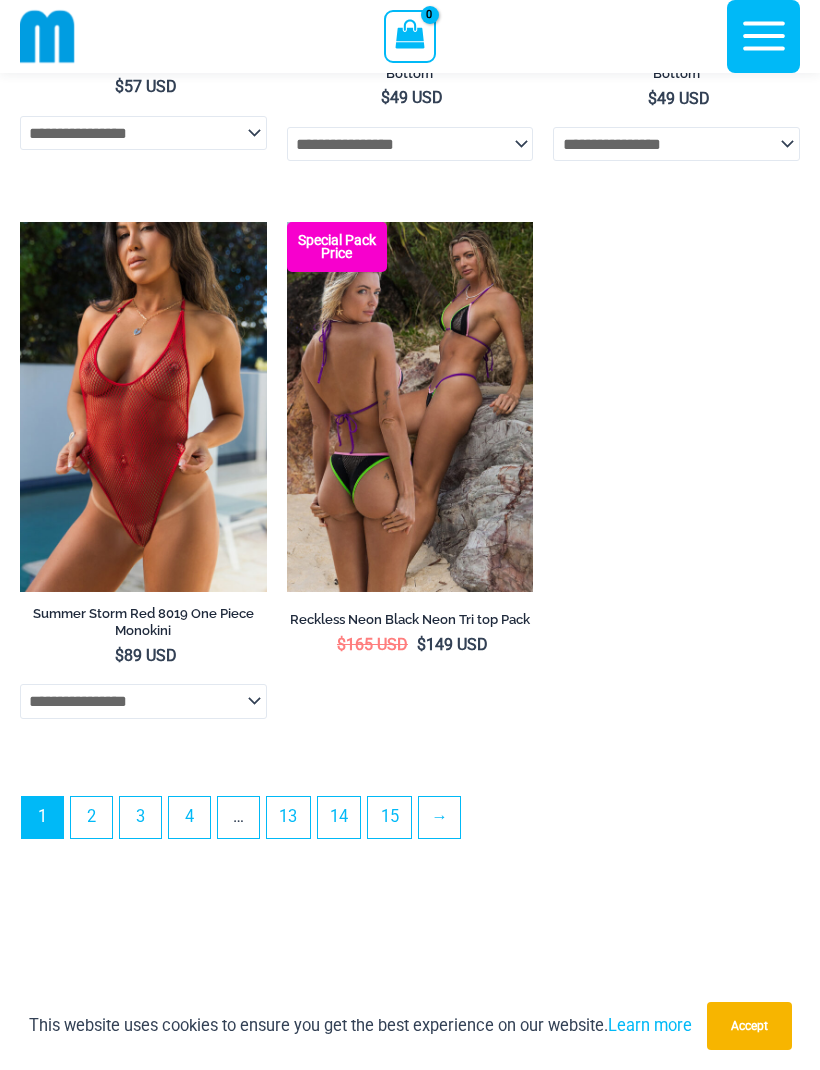 click on "2" at bounding box center [91, 817] 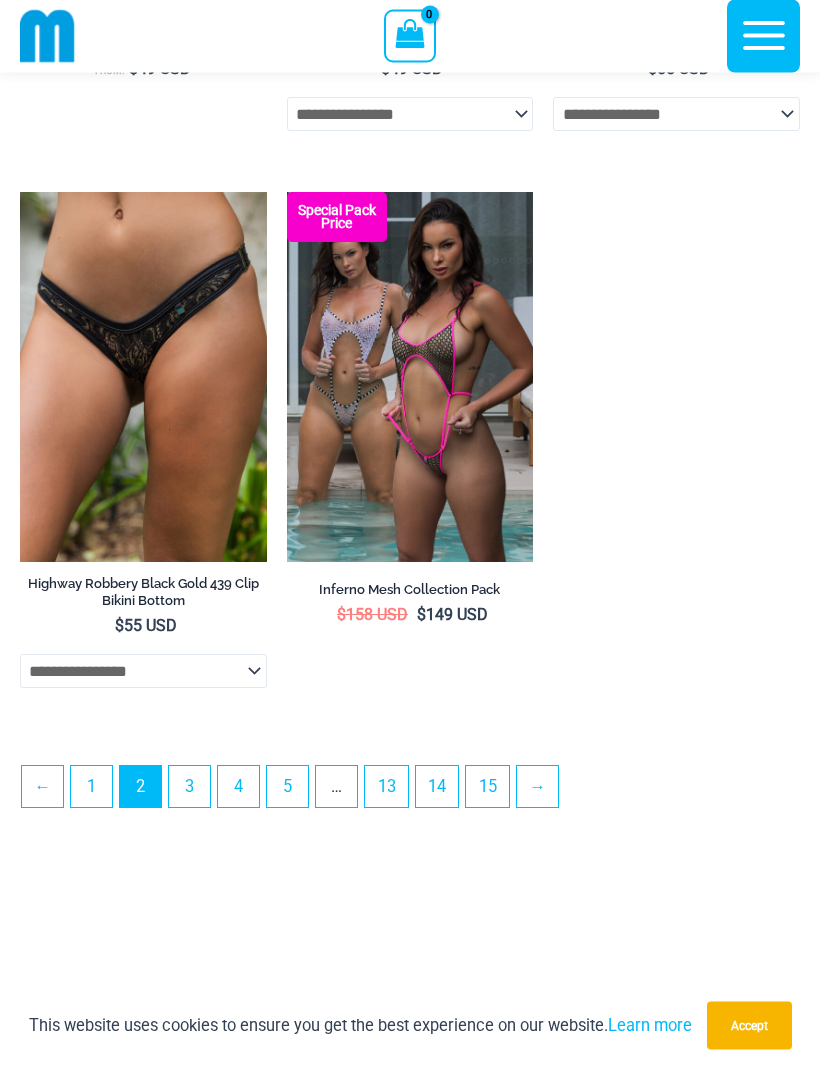 scroll, scrollTop: 5525, scrollLeft: 0, axis: vertical 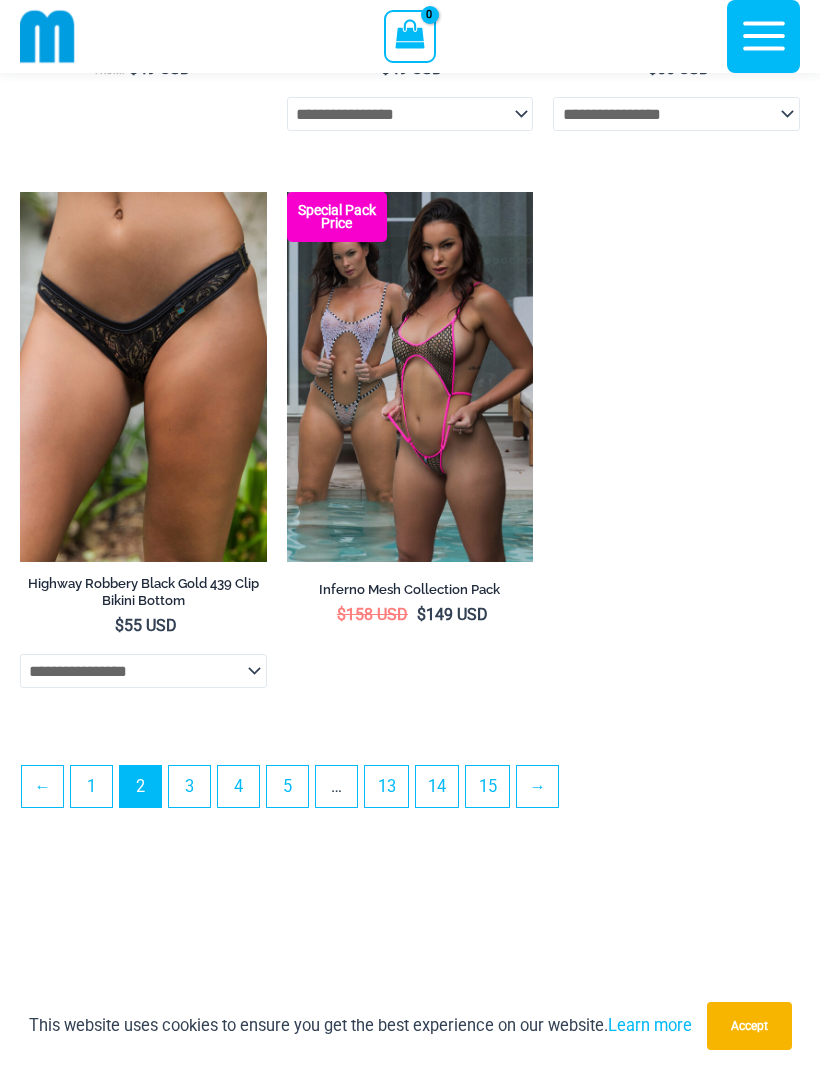 click on "3" at bounding box center [189, 786] 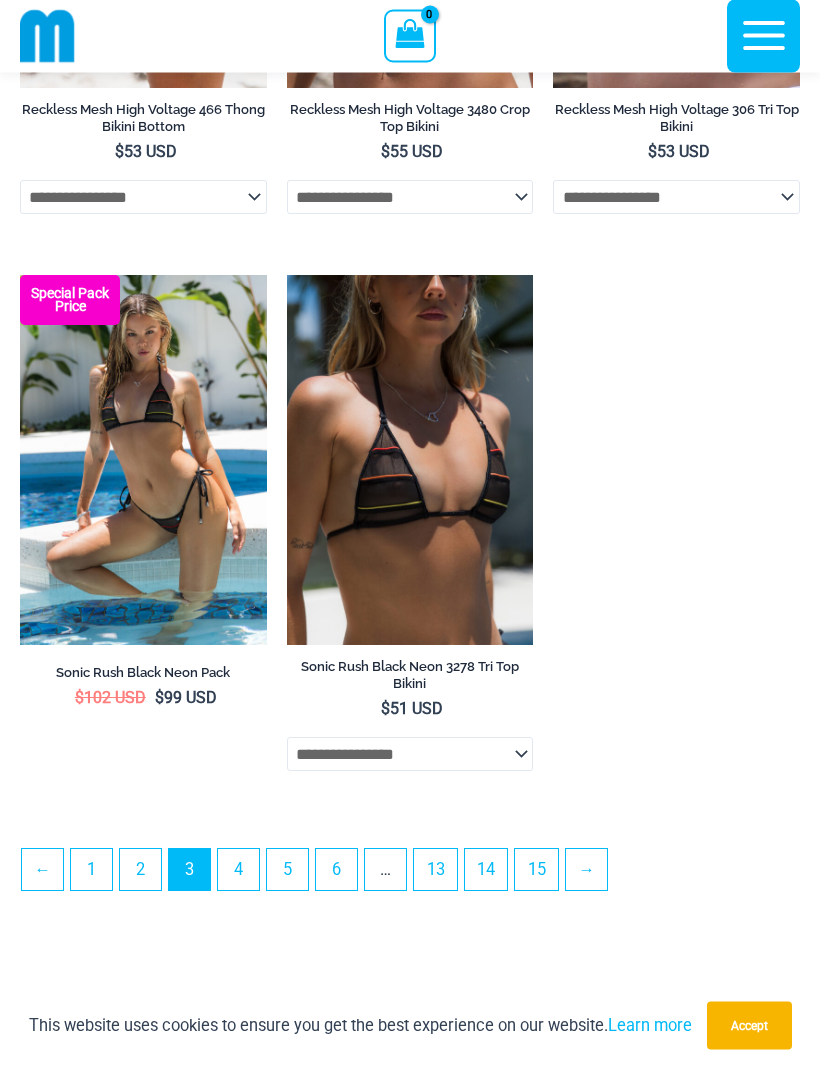 scroll, scrollTop: 5581, scrollLeft: 0, axis: vertical 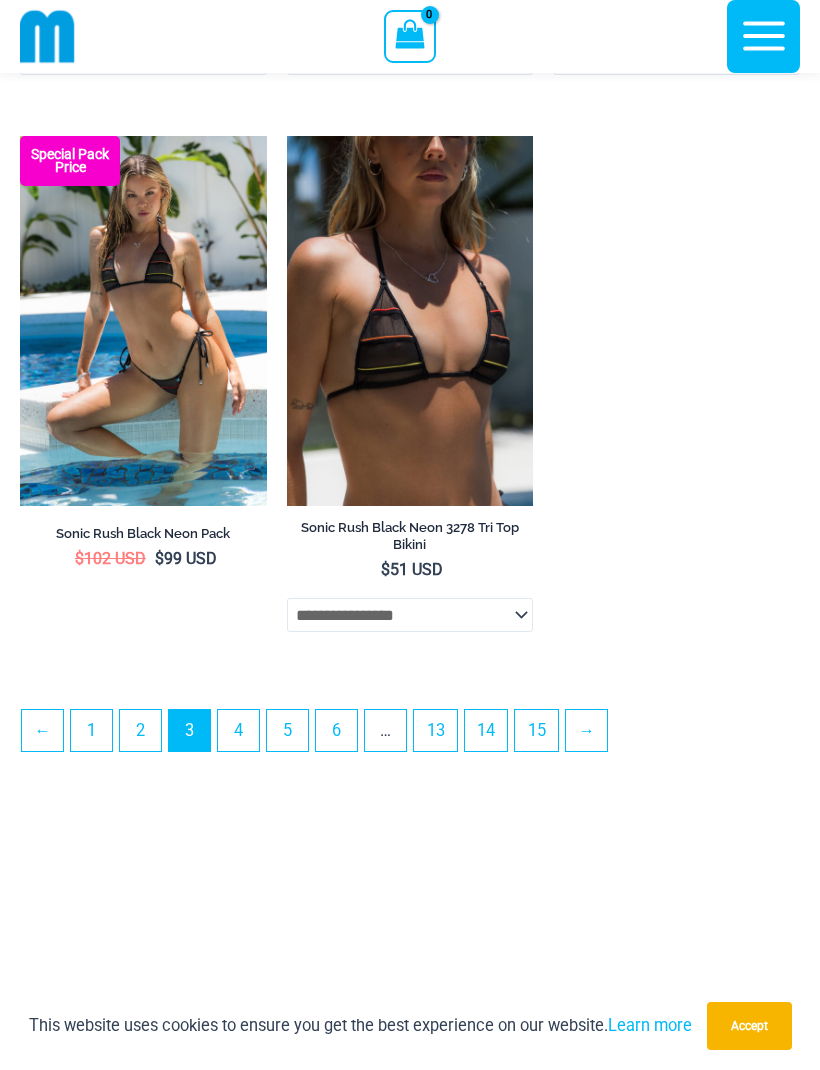click on "4" at bounding box center (238, 730) 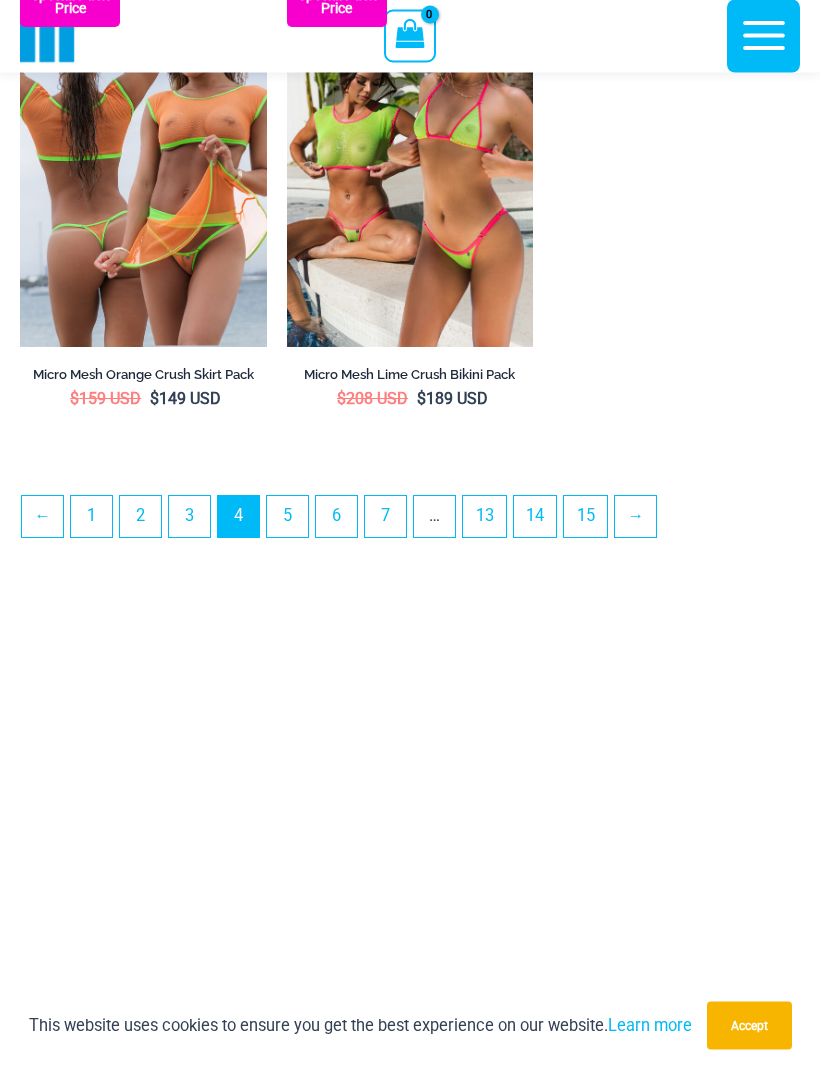 scroll, scrollTop: 5707, scrollLeft: 0, axis: vertical 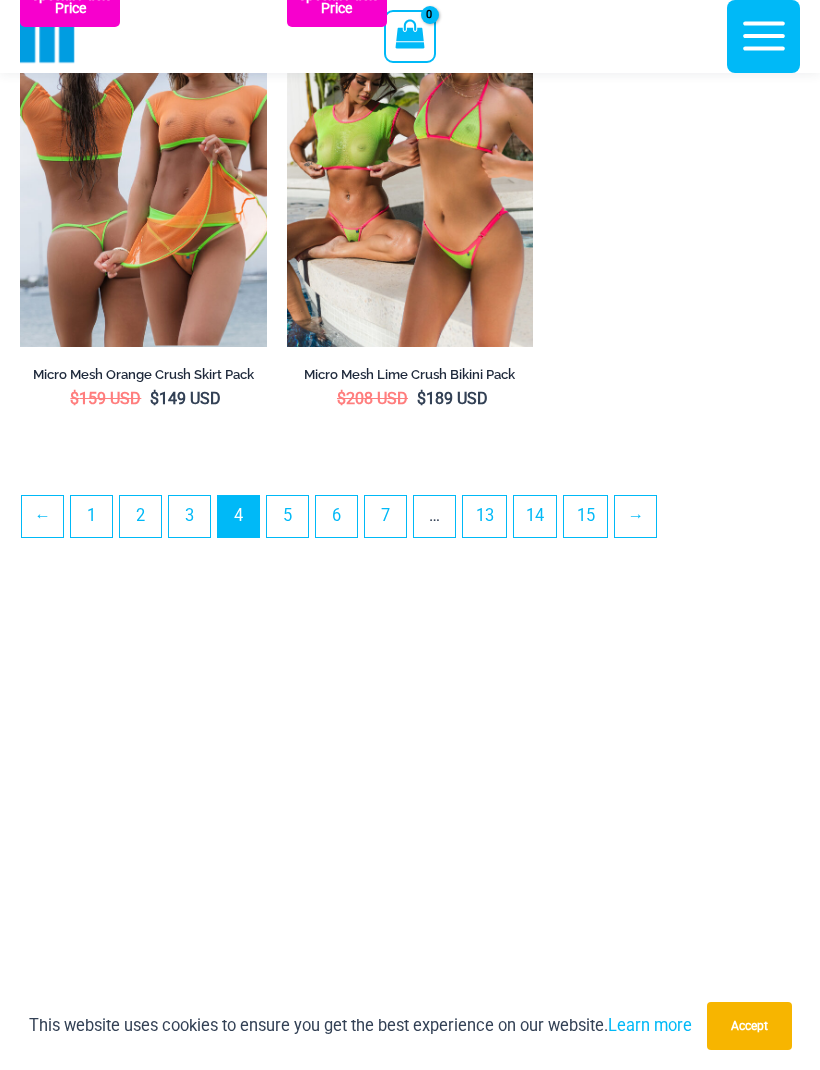 click on "5" at bounding box center [287, 516] 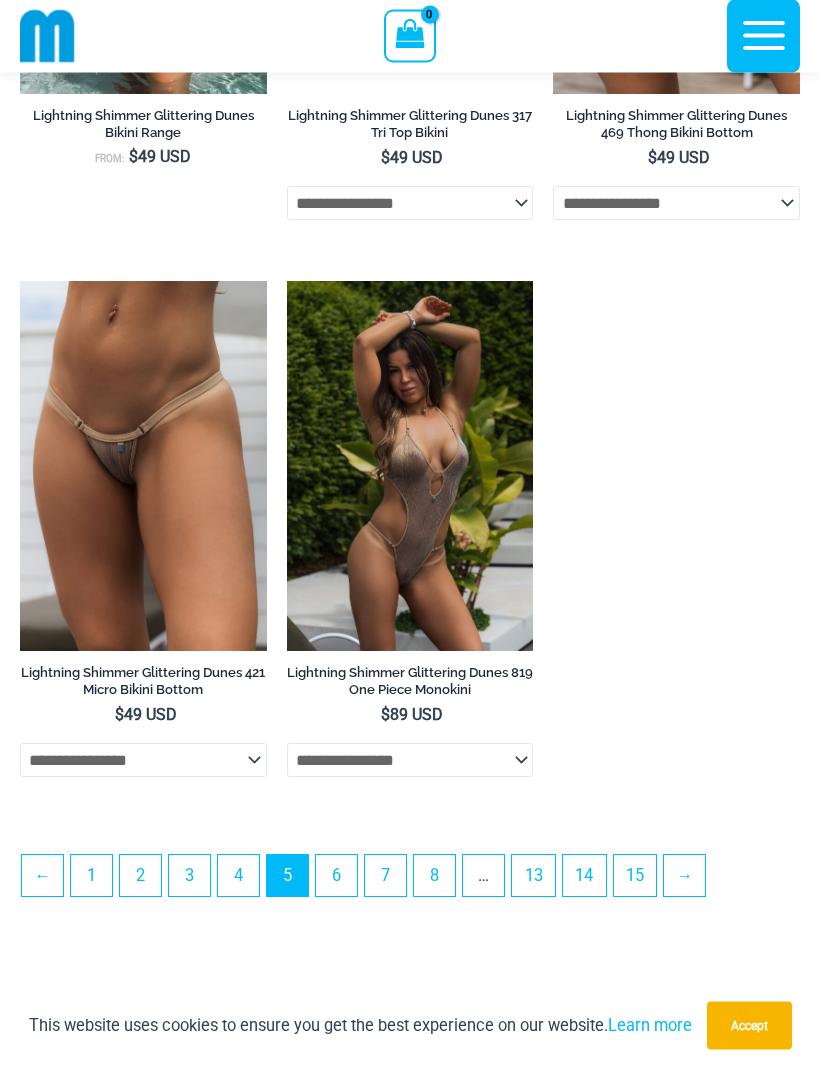 scroll, scrollTop: 5425, scrollLeft: 0, axis: vertical 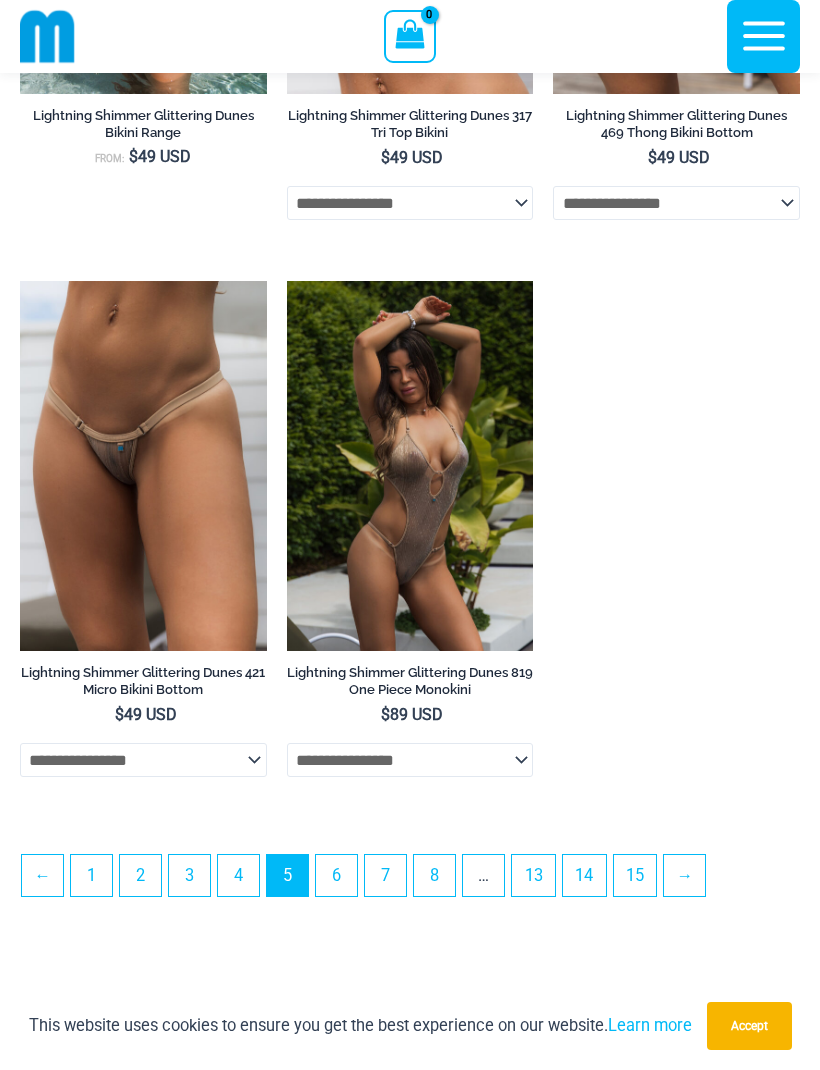 click on "6" at bounding box center [336, 875] 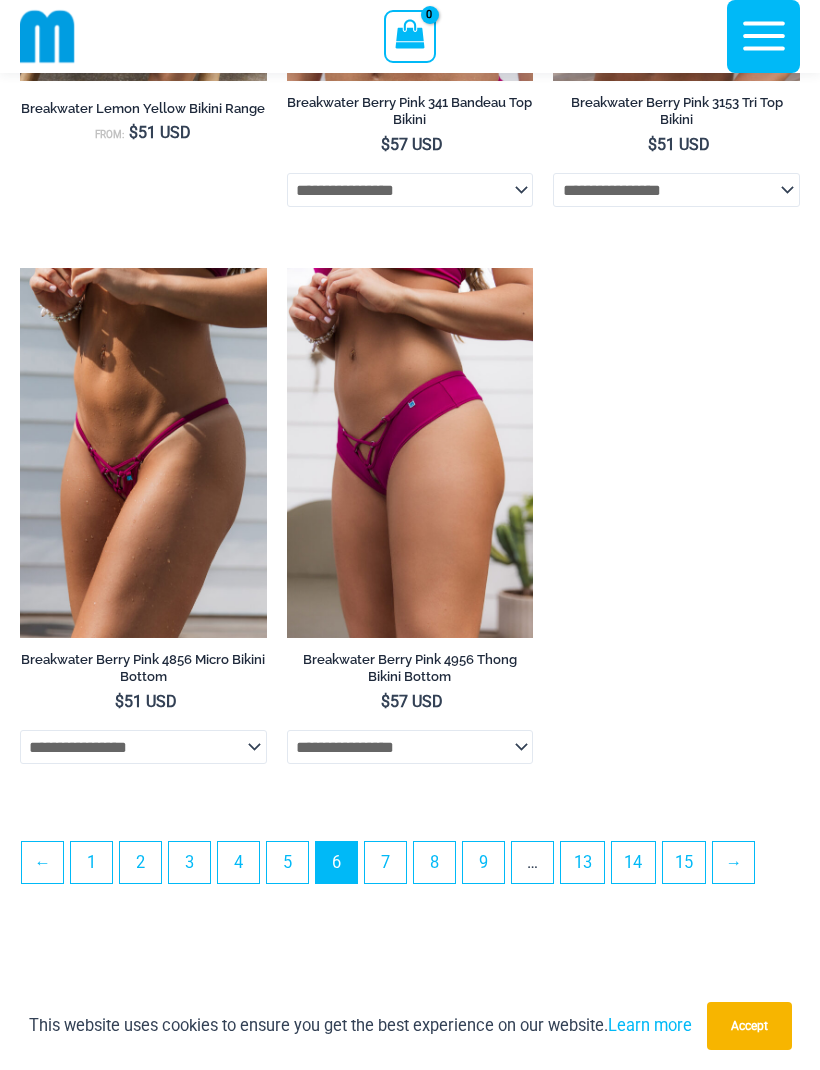 scroll, scrollTop: 5452, scrollLeft: 0, axis: vertical 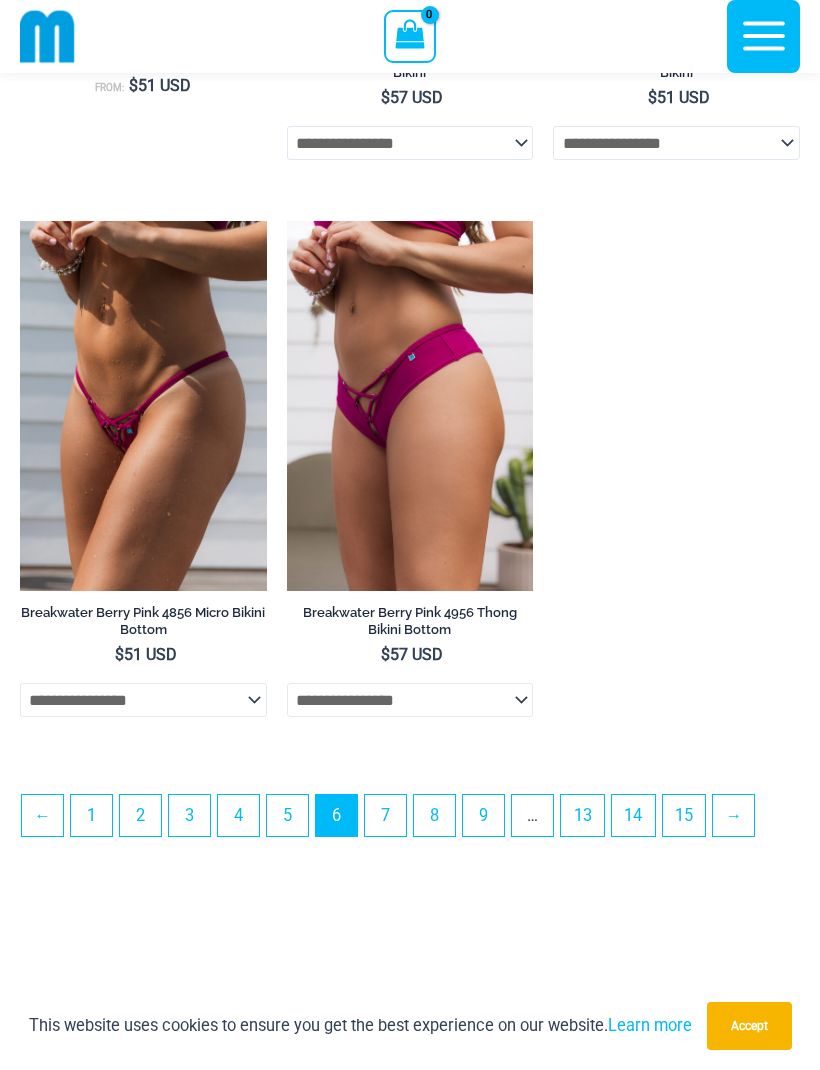 click on "7" at bounding box center (385, 815) 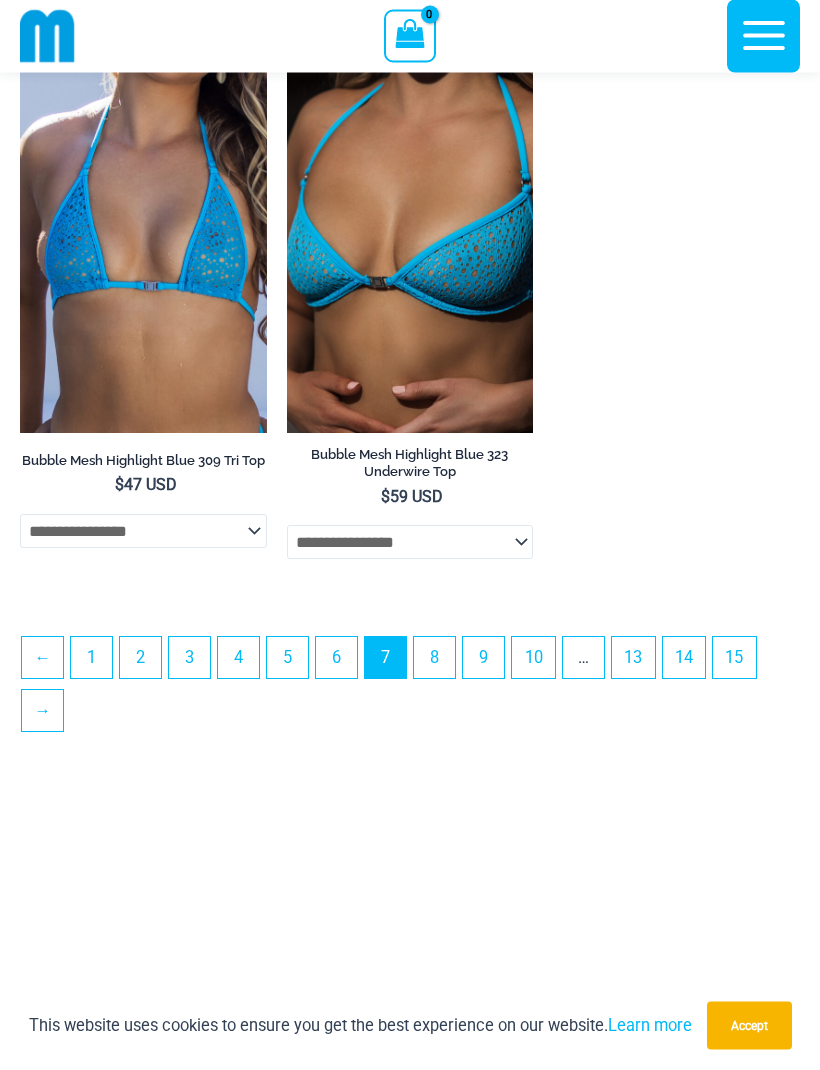 scroll, scrollTop: 5700, scrollLeft: 0, axis: vertical 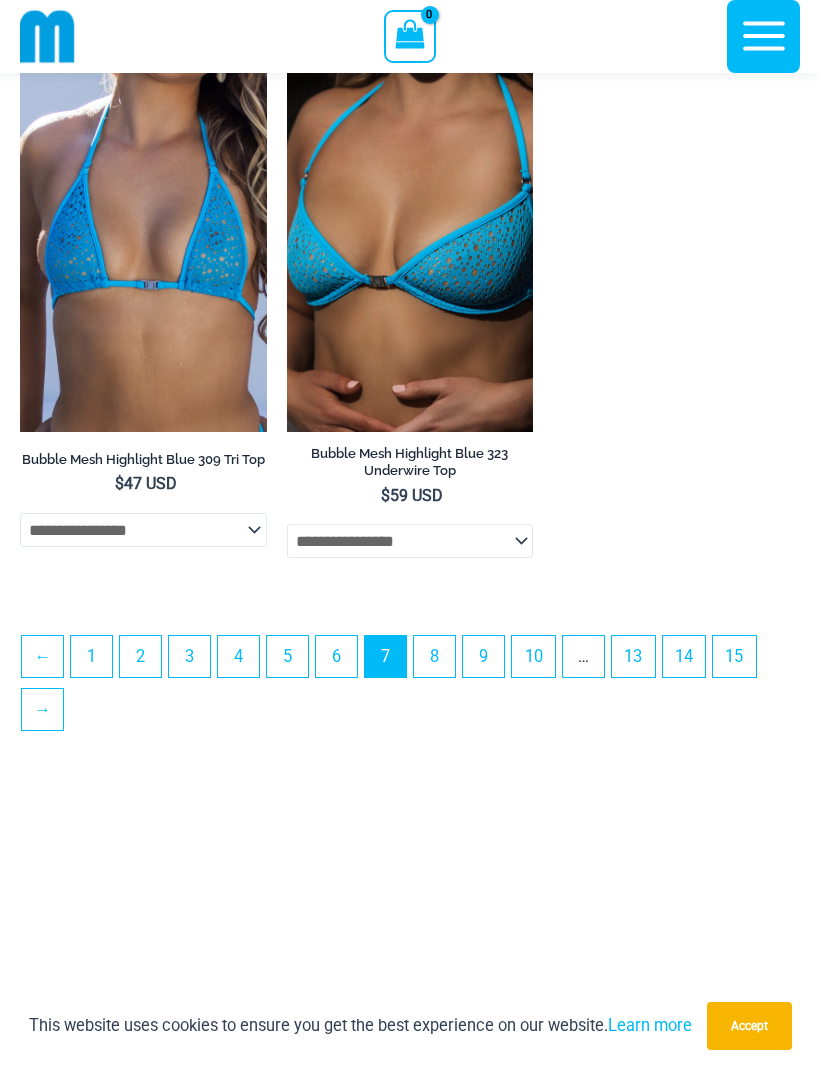 click on "8" at bounding box center (434, 656) 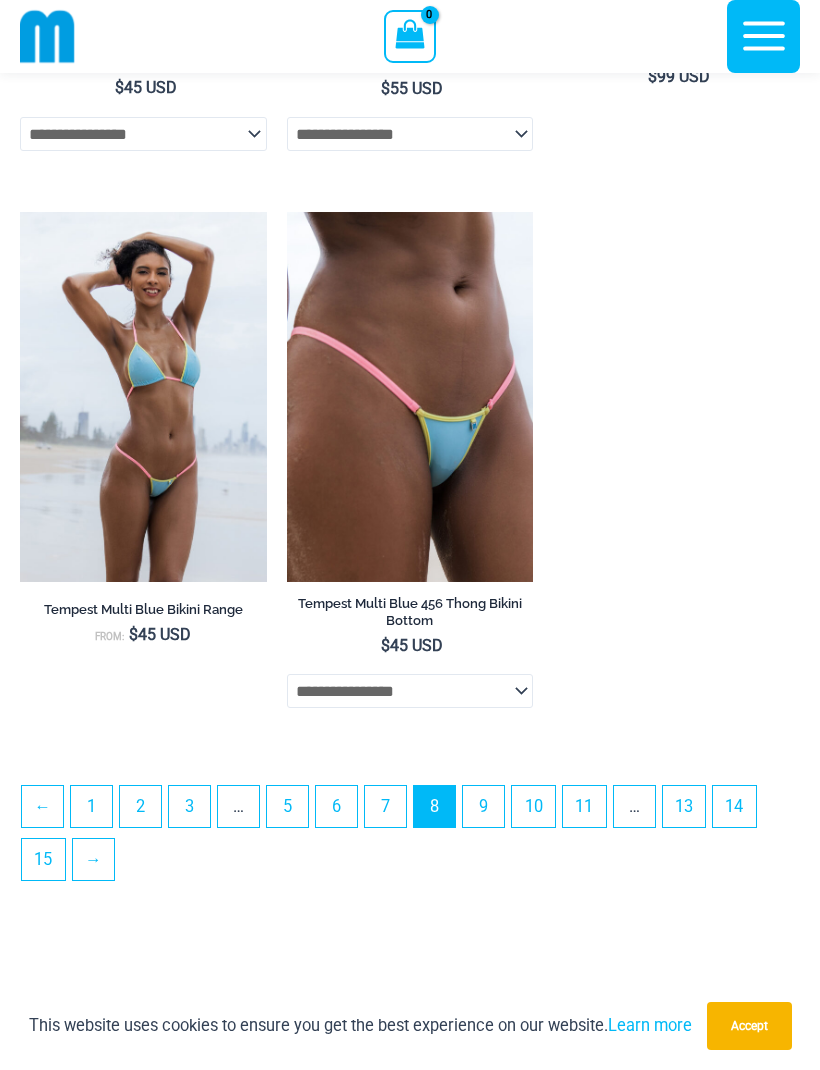 scroll, scrollTop: 5522, scrollLeft: 0, axis: vertical 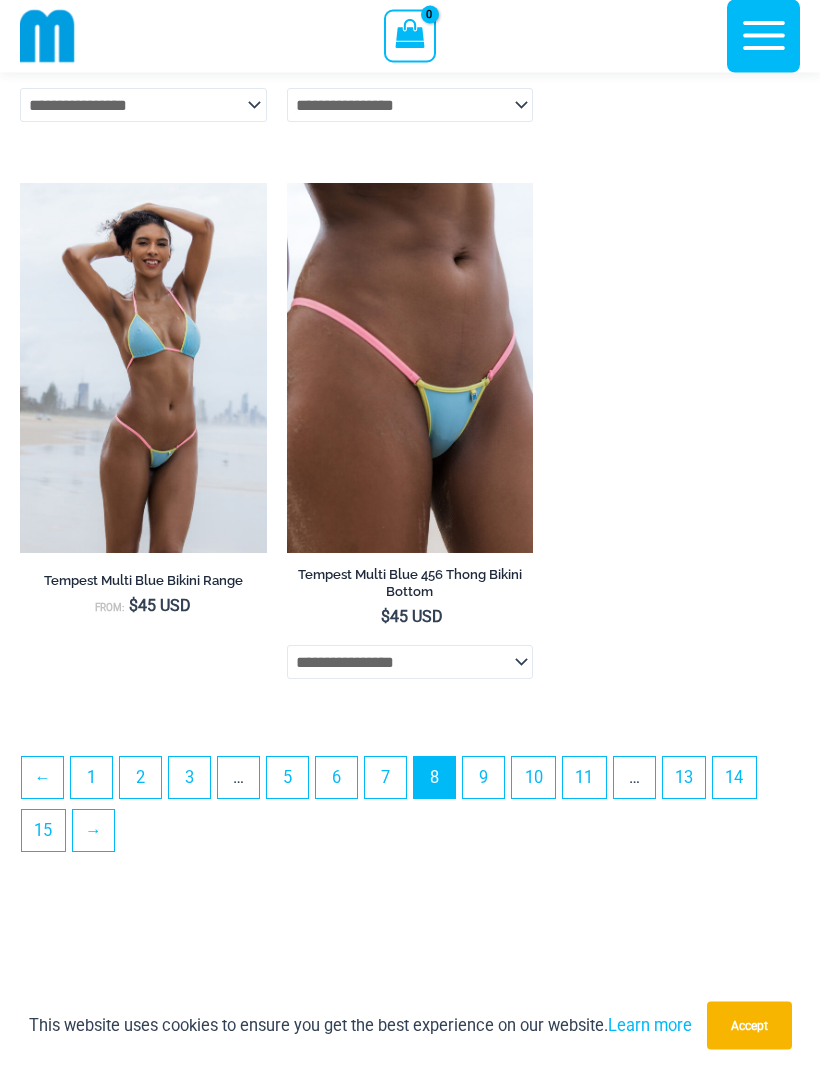 click on "9" at bounding box center [483, 778] 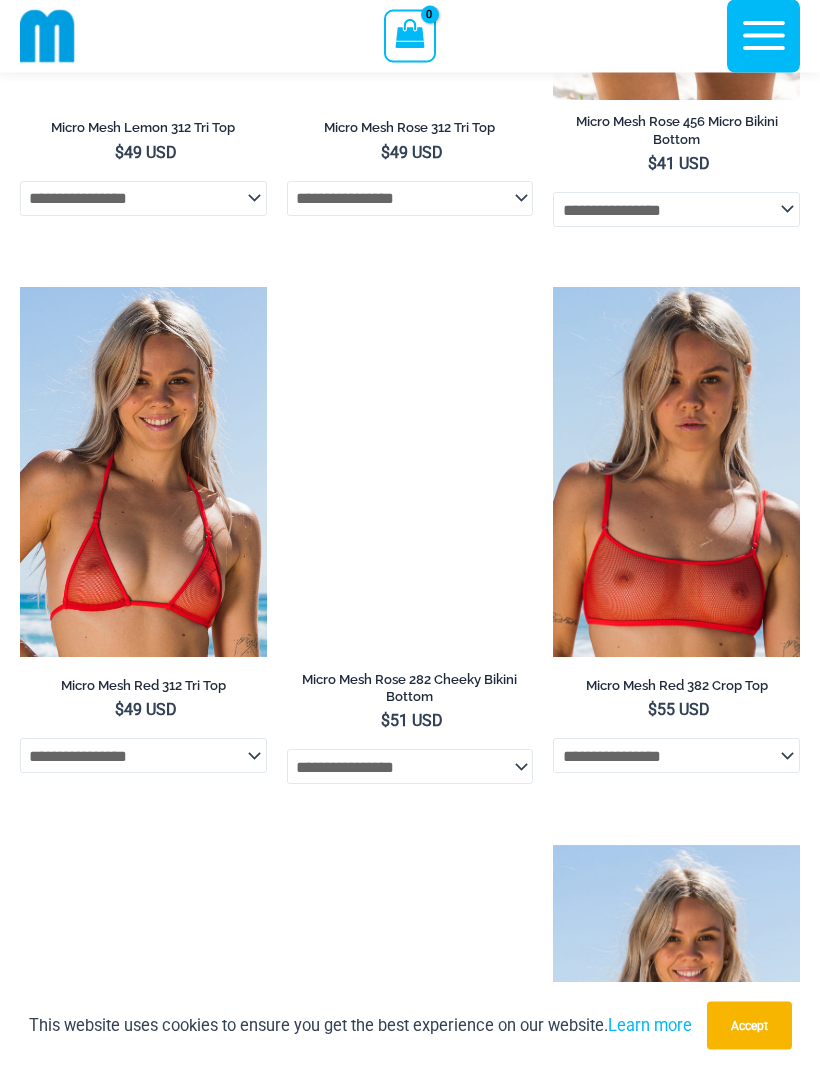 scroll, scrollTop: 3784, scrollLeft: 0, axis: vertical 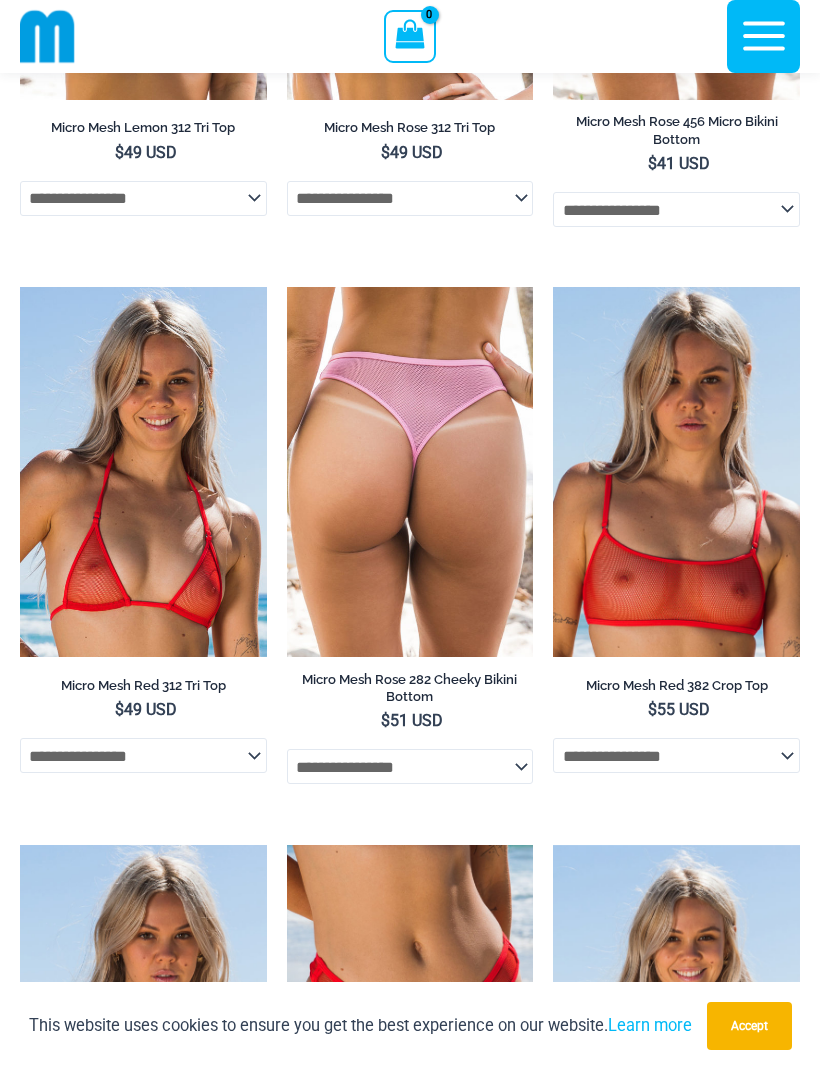 click at bounding box center [287, 287] 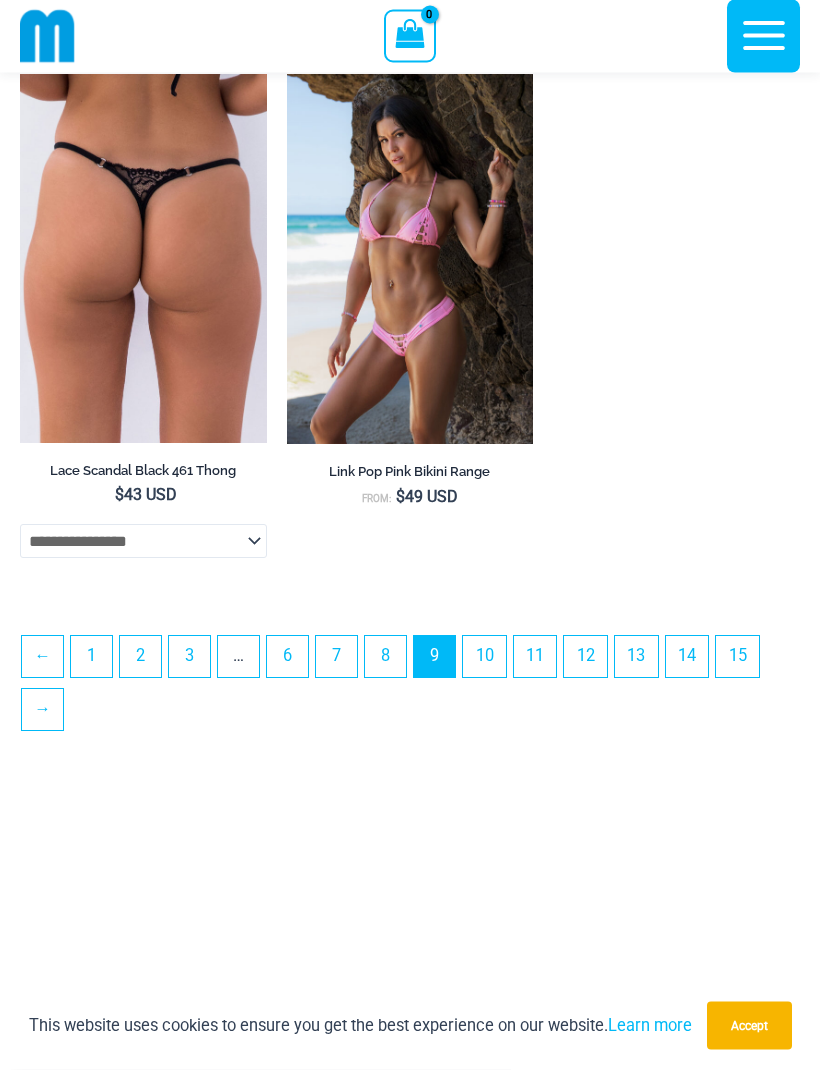 scroll, scrollTop: 5669, scrollLeft: 0, axis: vertical 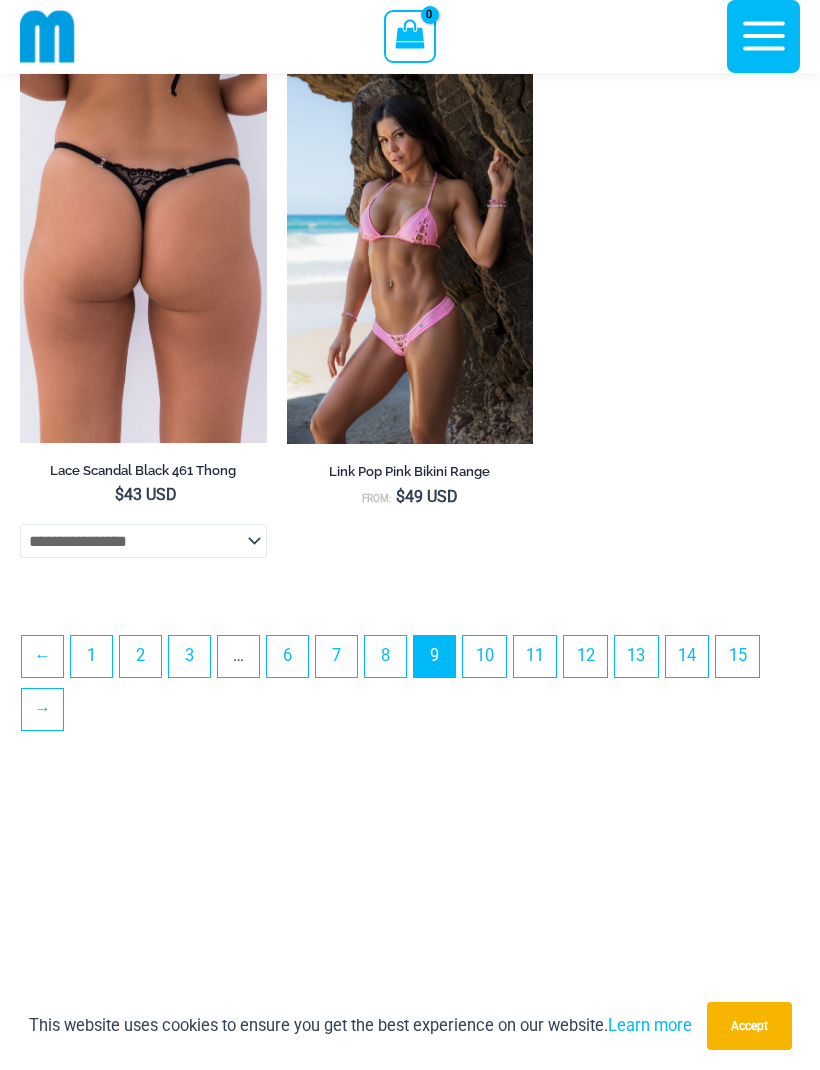 click on "10" at bounding box center [484, 656] 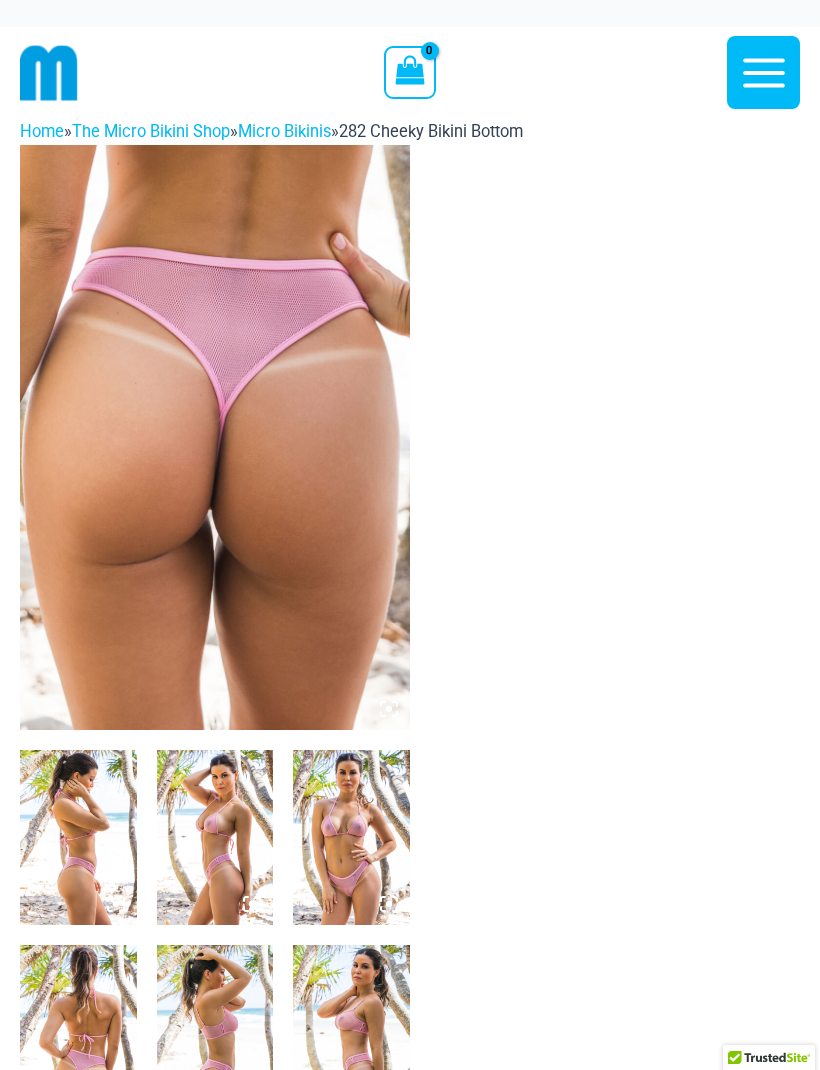 scroll, scrollTop: 0, scrollLeft: 0, axis: both 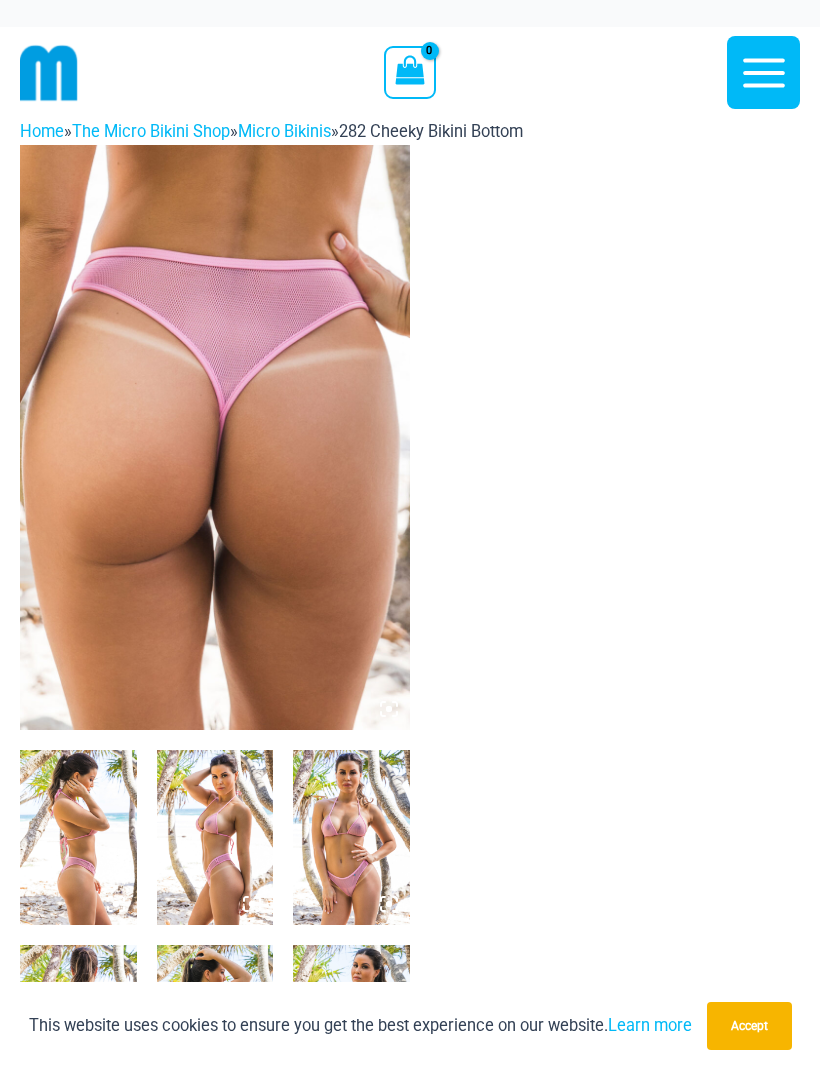click 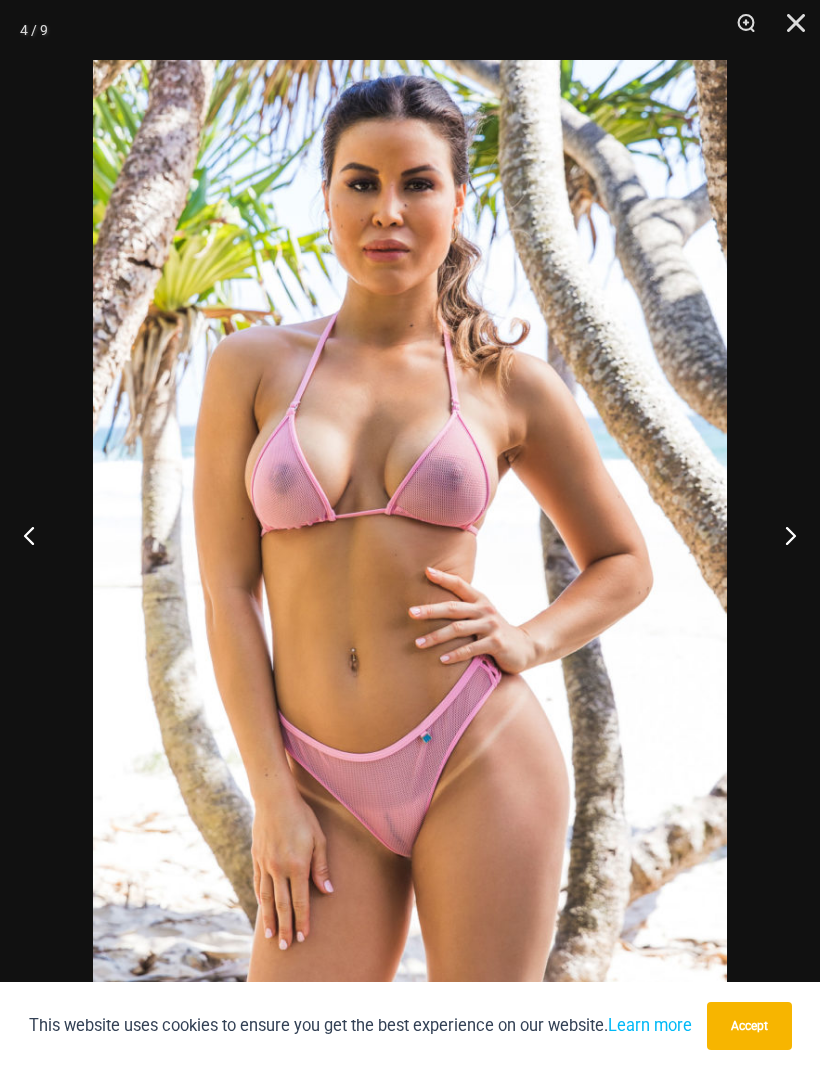 click at bounding box center [782, 535] 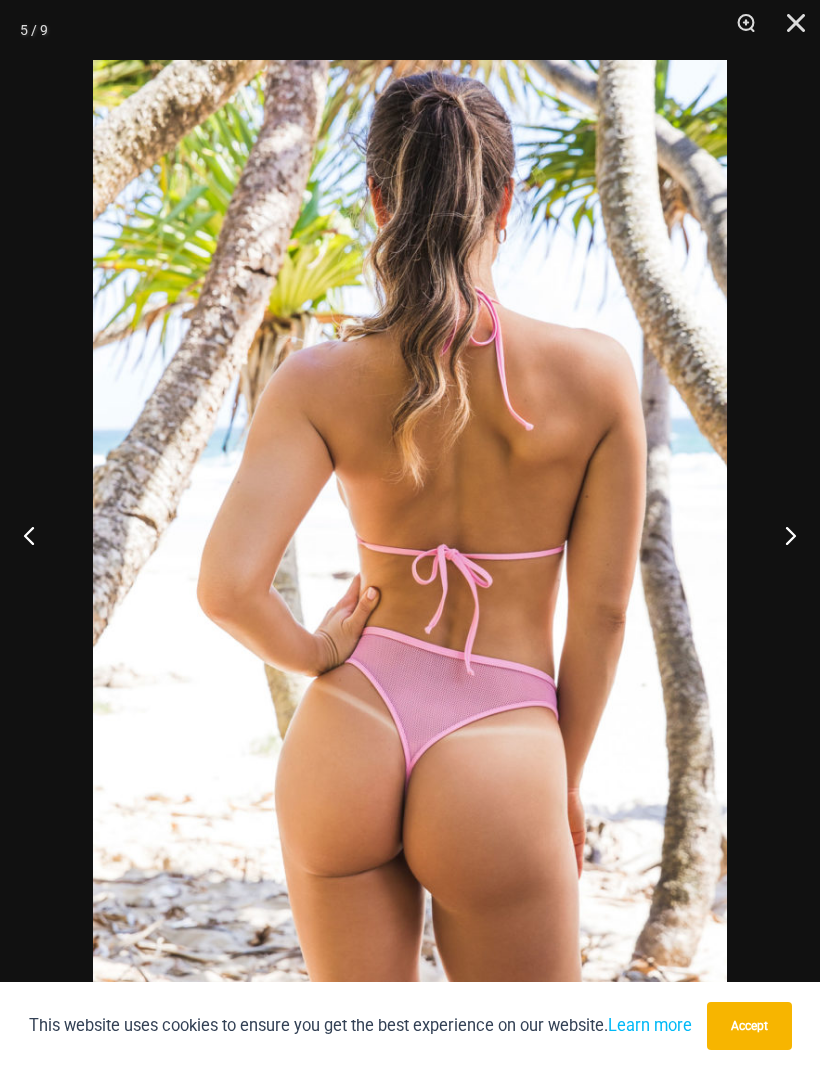 click at bounding box center (789, 30) 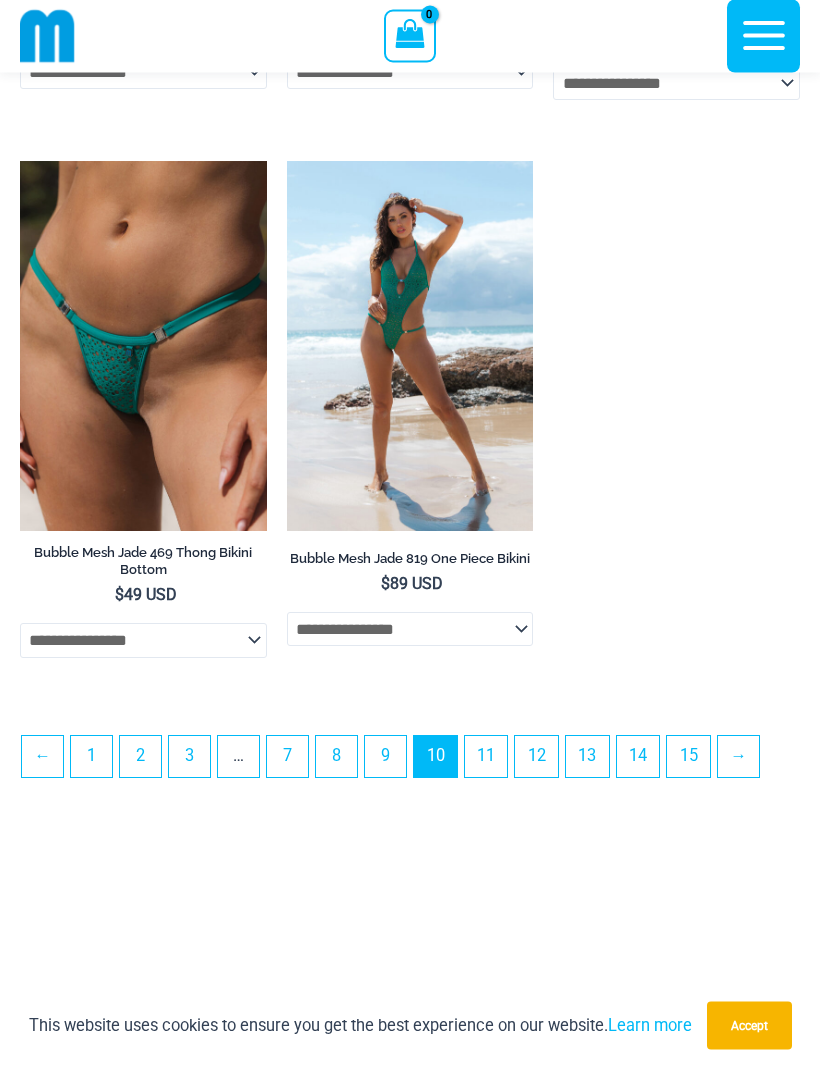 scroll, scrollTop: 5597, scrollLeft: 0, axis: vertical 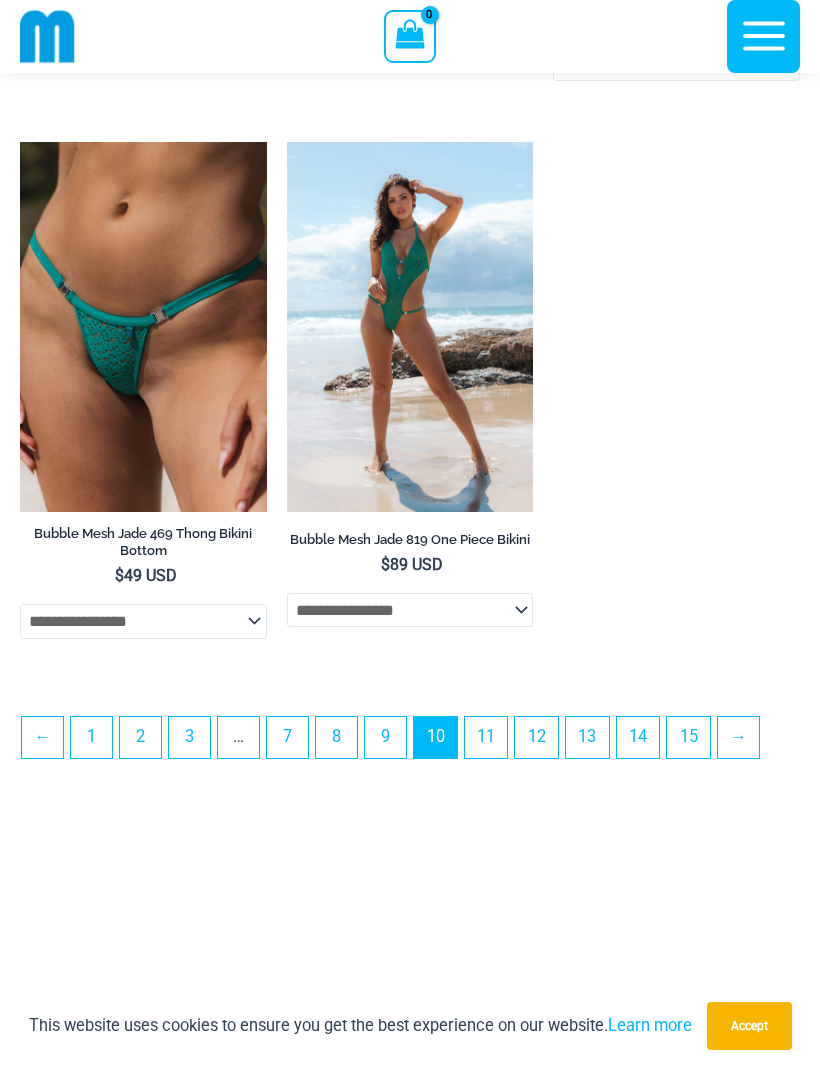 click on "11" at bounding box center [486, 737] 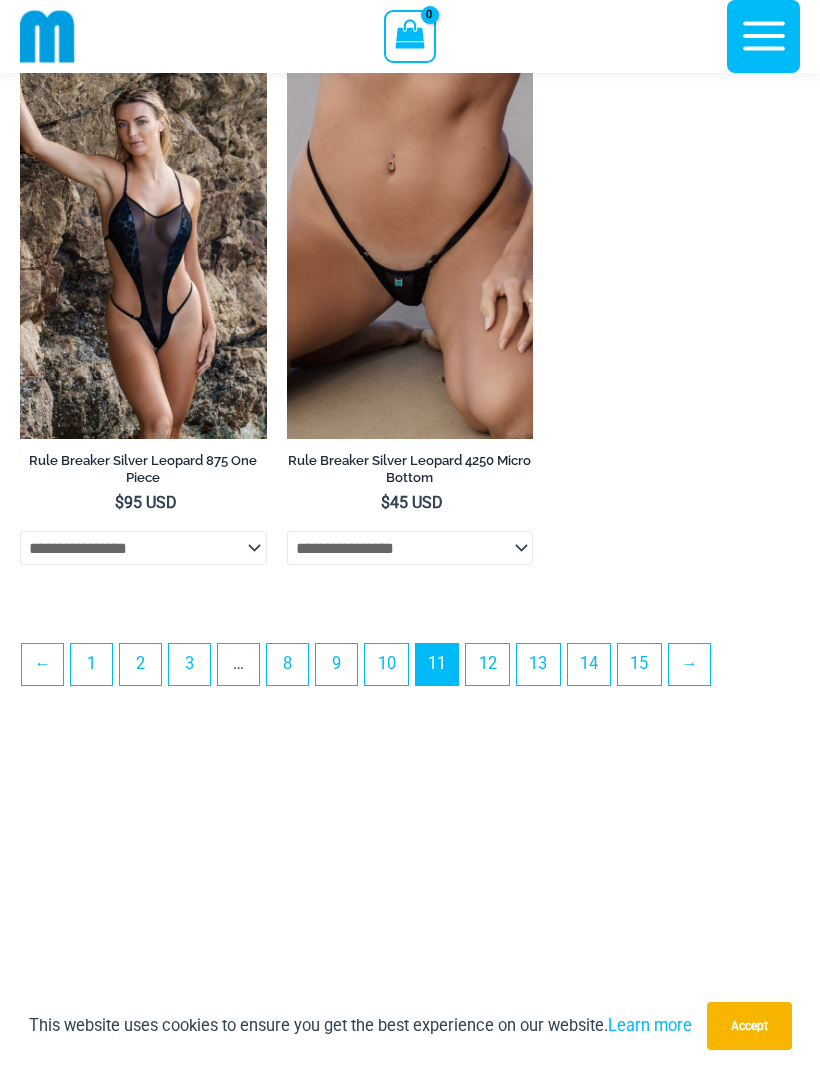 scroll, scrollTop: 5748, scrollLeft: 0, axis: vertical 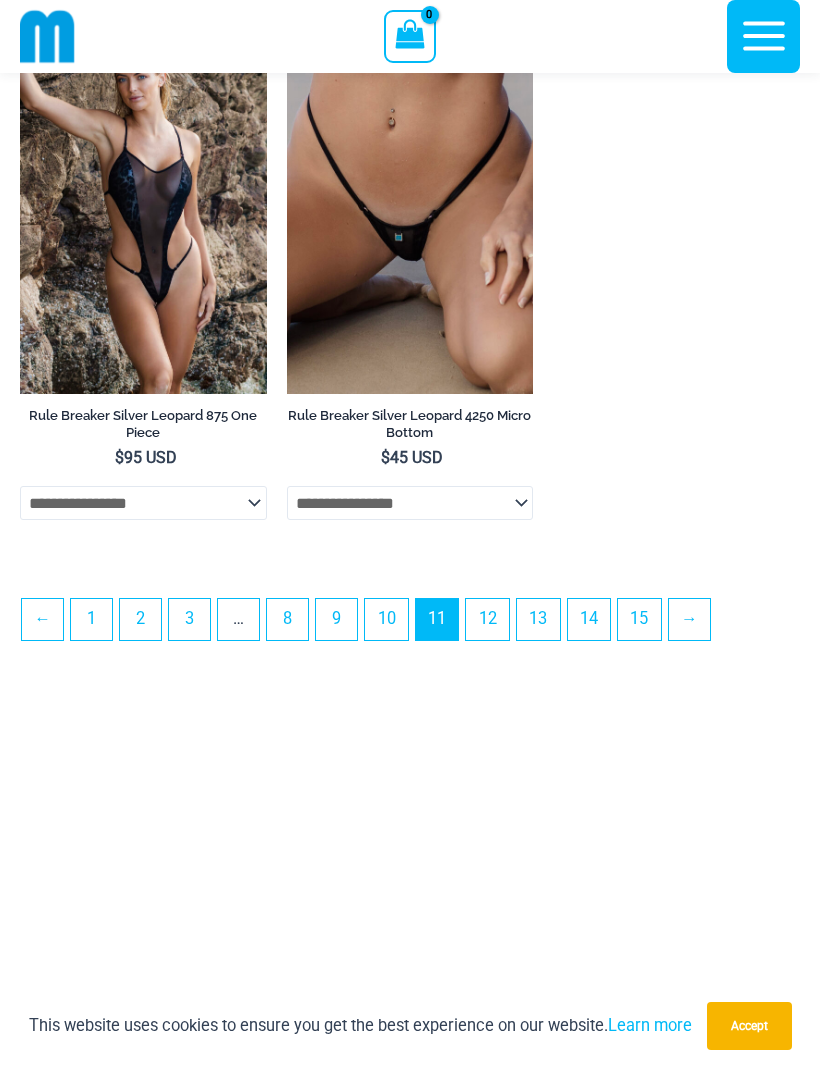 click on "12" at bounding box center [487, 619] 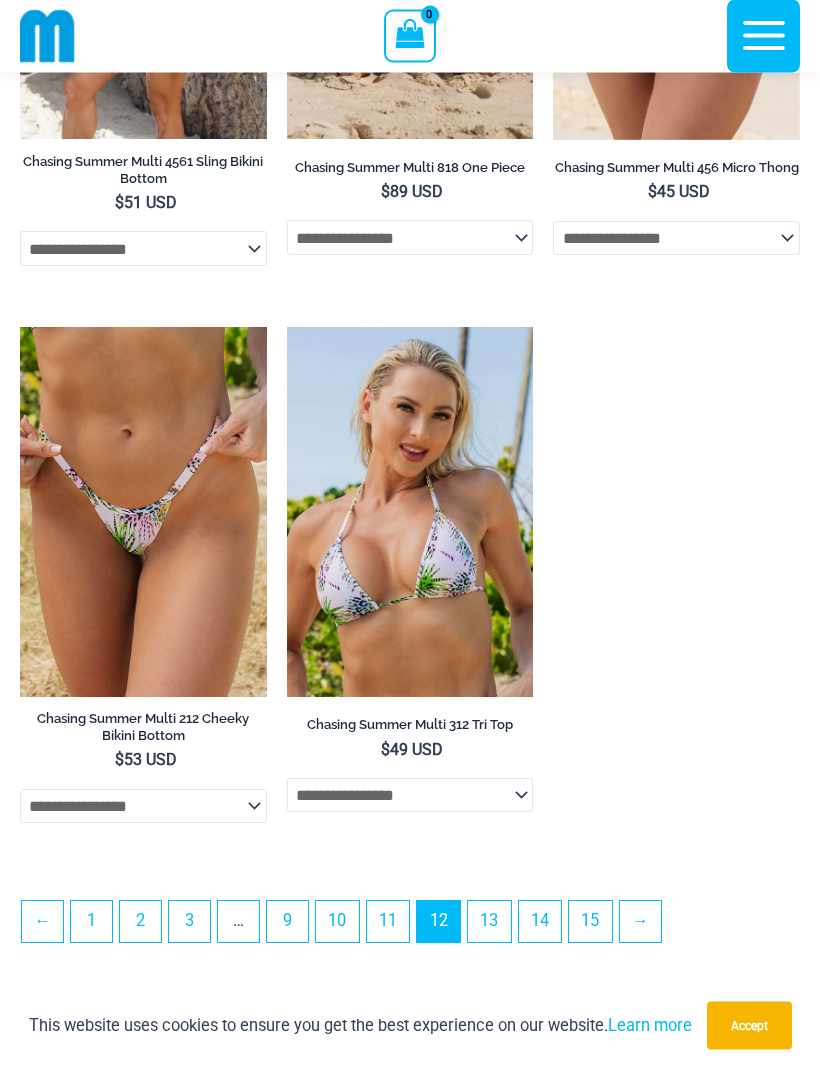 scroll, scrollTop: 5425, scrollLeft: 0, axis: vertical 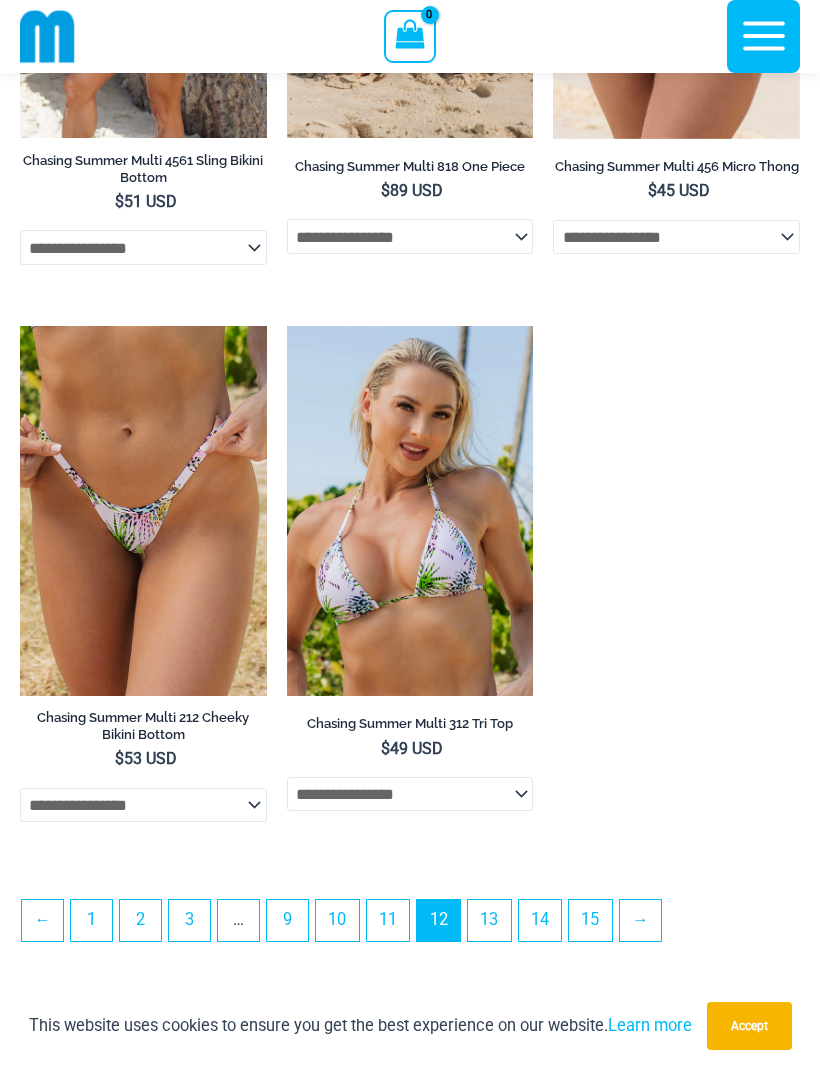 click on "13" at bounding box center [489, 920] 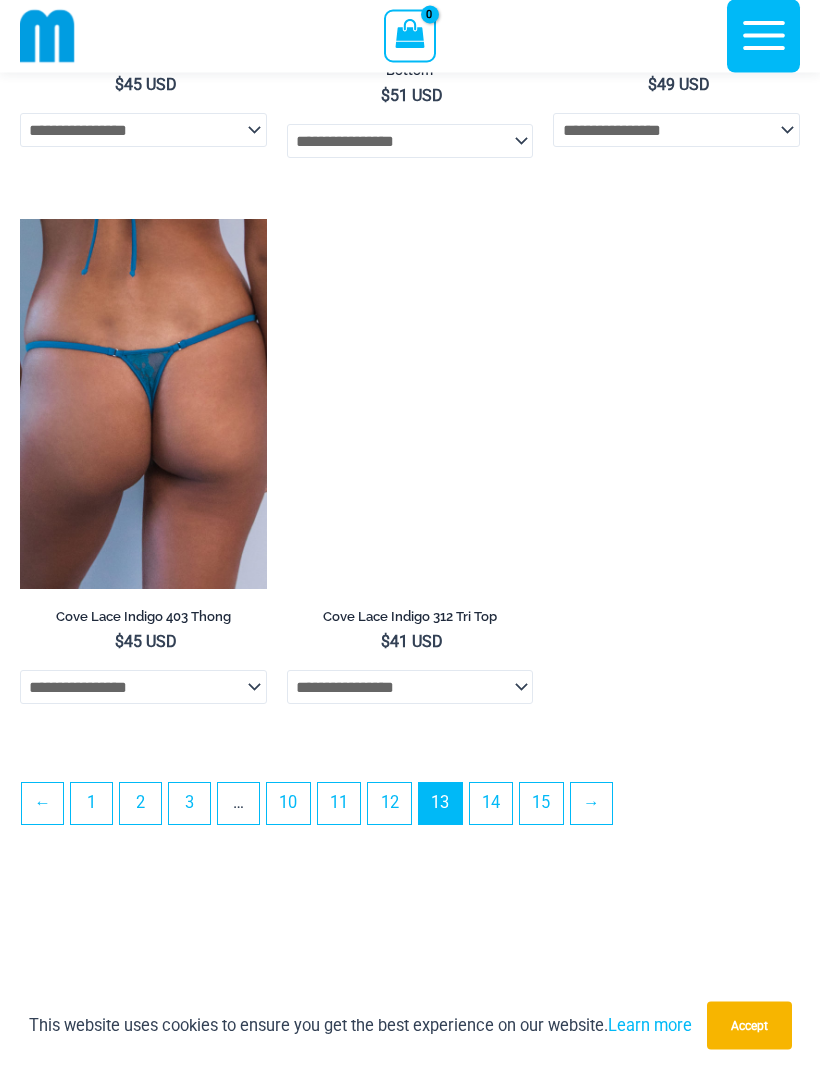 scroll, scrollTop: 5509, scrollLeft: 0, axis: vertical 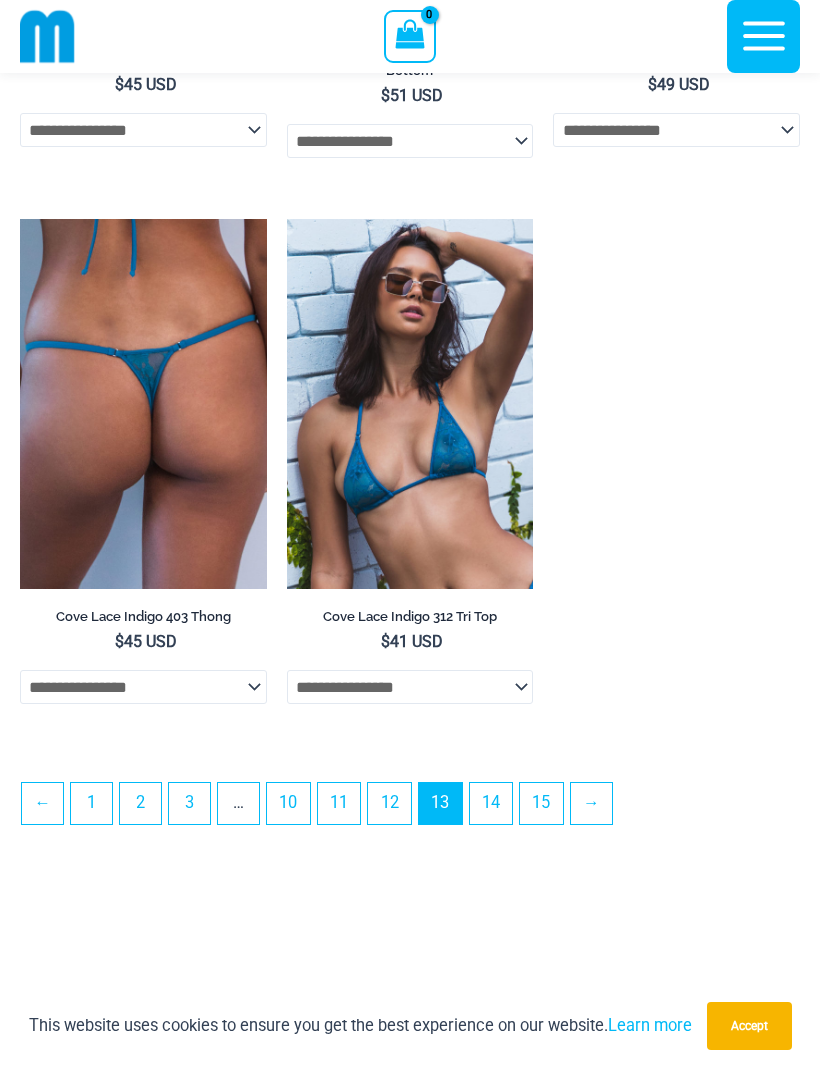 click on "14" at bounding box center [491, 803] 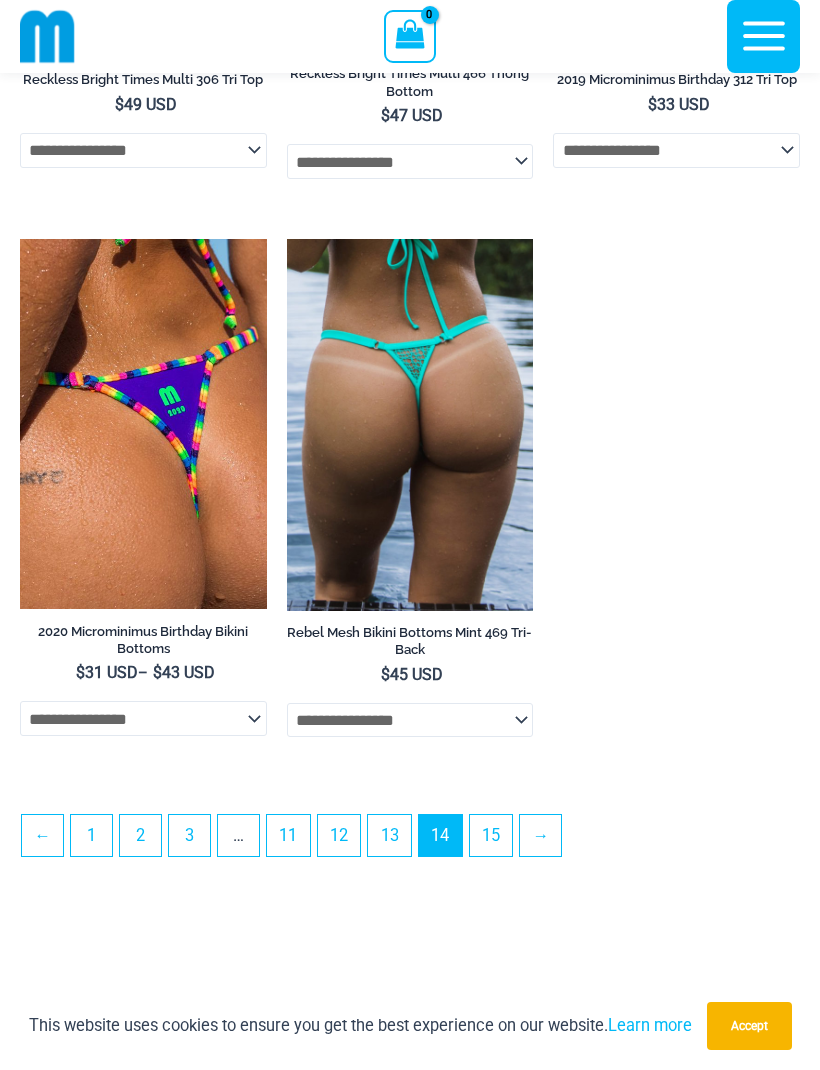 scroll, scrollTop: 5511, scrollLeft: 0, axis: vertical 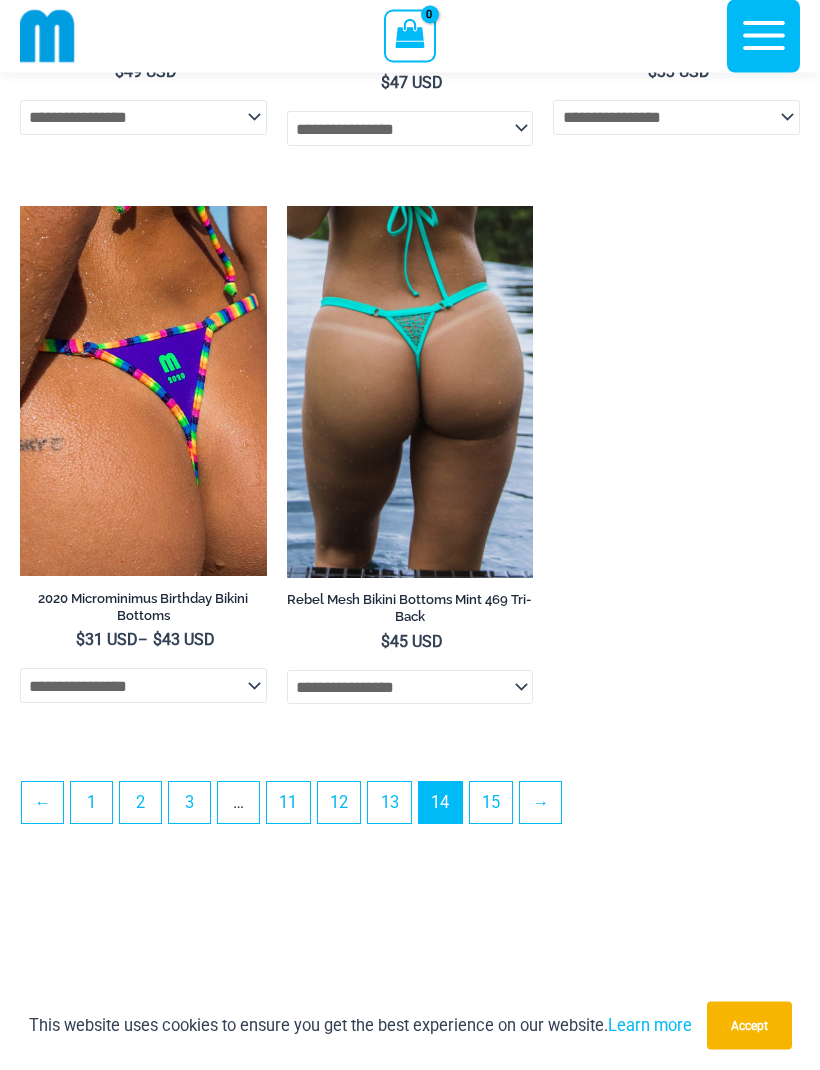 click on "15" at bounding box center (491, 803) 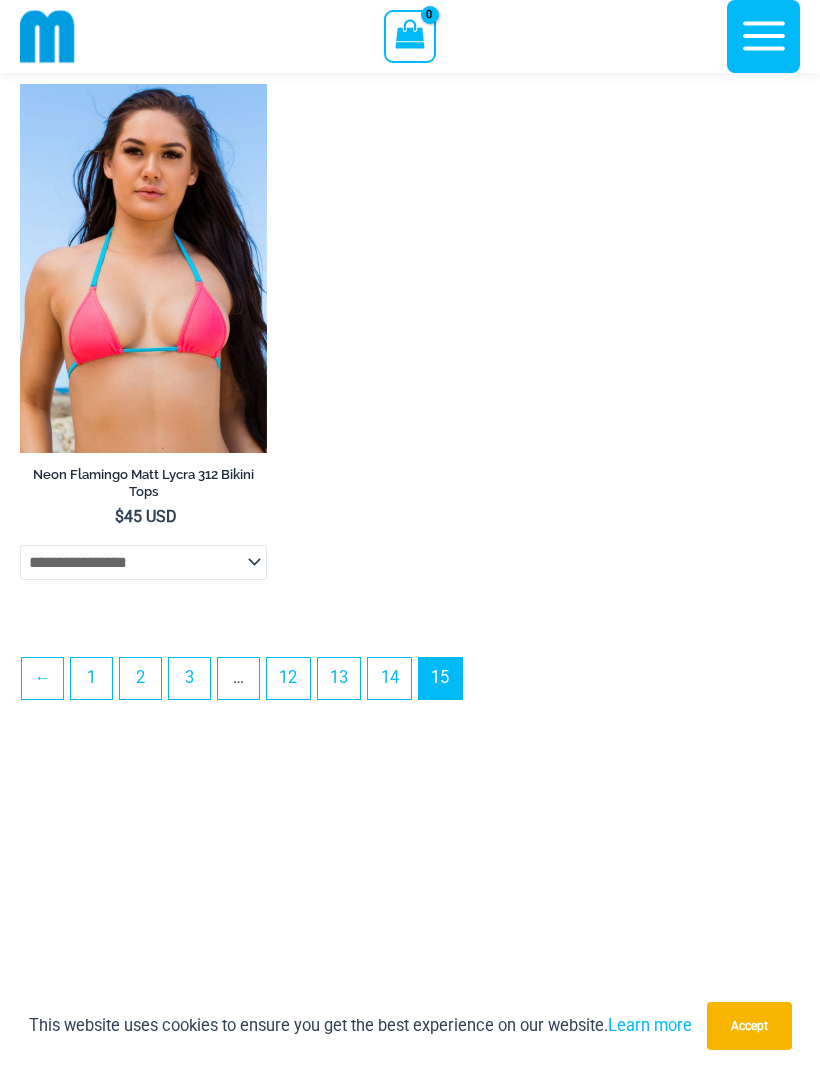 scroll, scrollTop: 3539, scrollLeft: 0, axis: vertical 